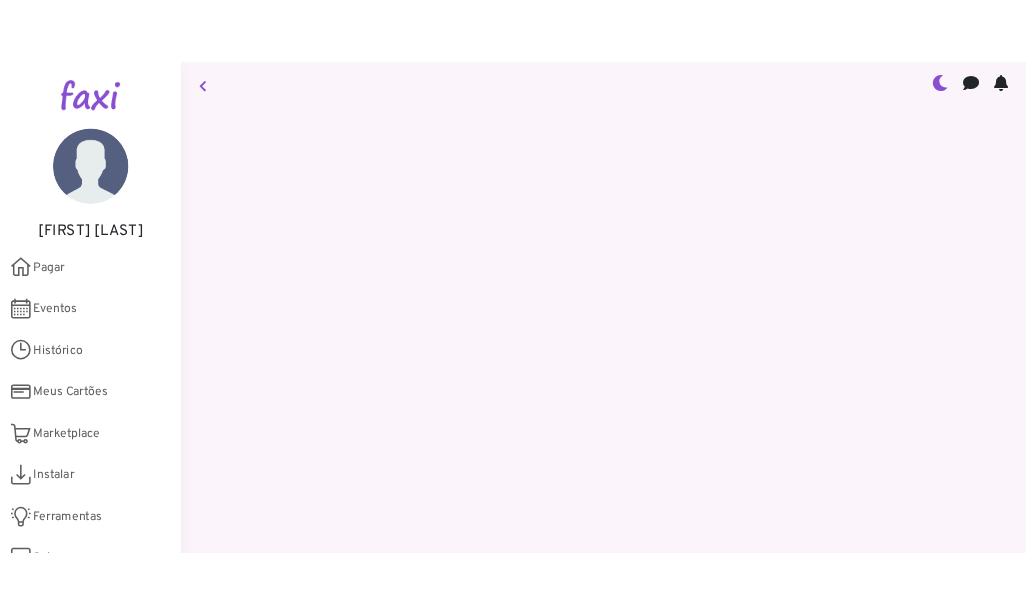 scroll, scrollTop: 0, scrollLeft: 0, axis: both 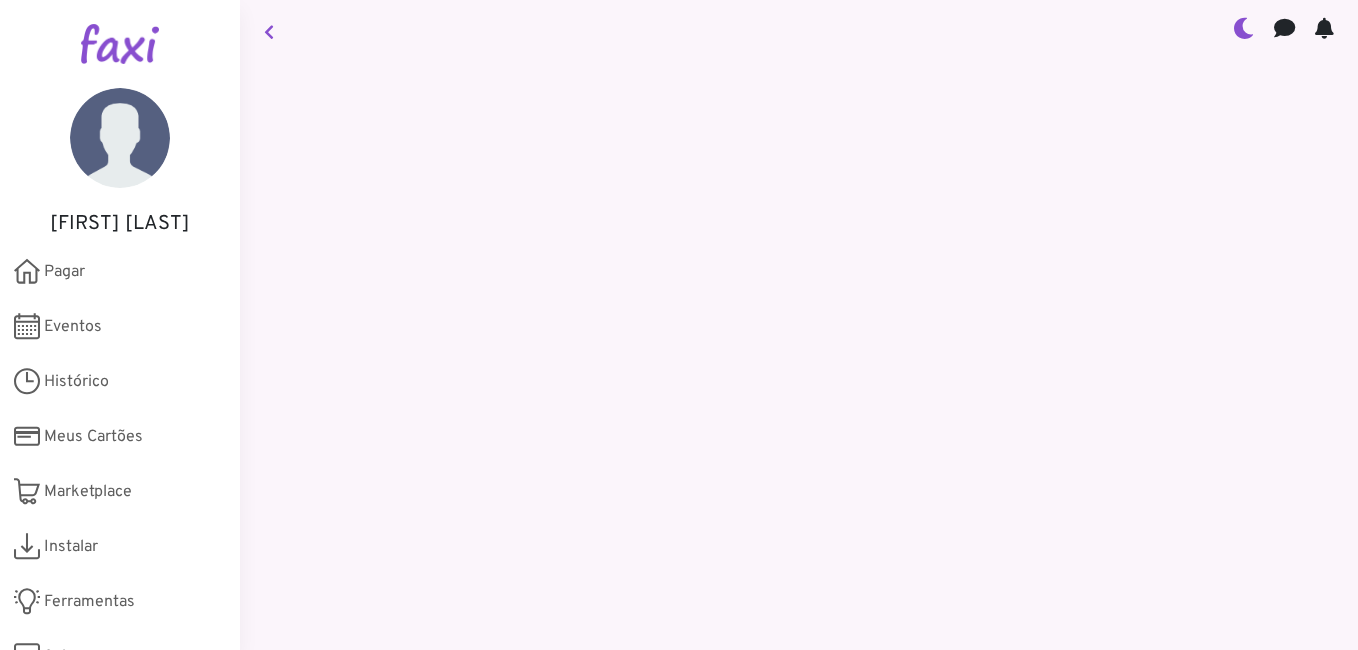click on "{{ $store.state.unreadMessages }}
{{ $store.state.unreadNotifications }}" at bounding box center [799, 325] 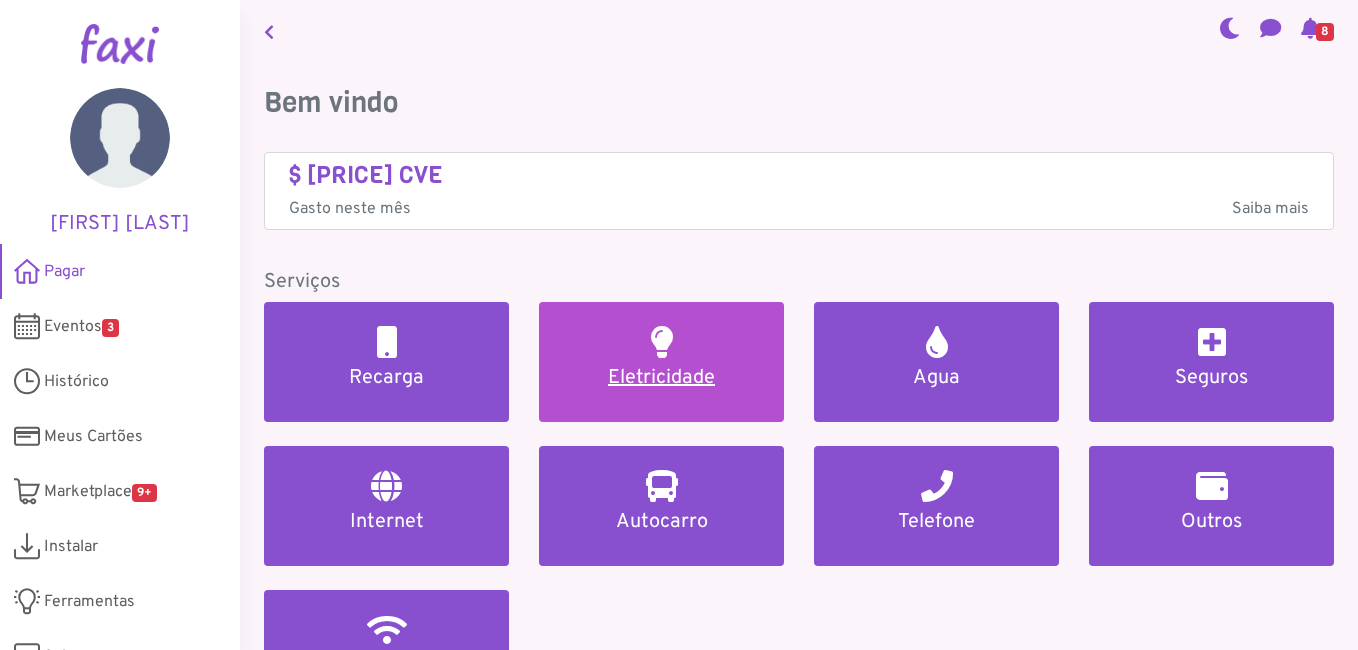 click on "Eletricidade" at bounding box center [661, 362] 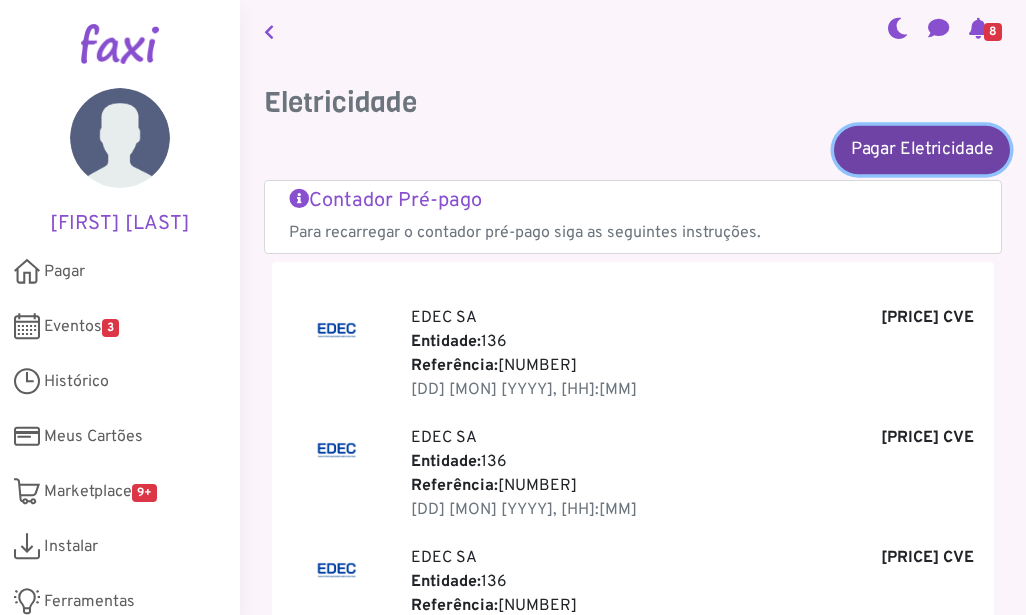 click on "Pagar
Eletricidade" at bounding box center (922, 149) 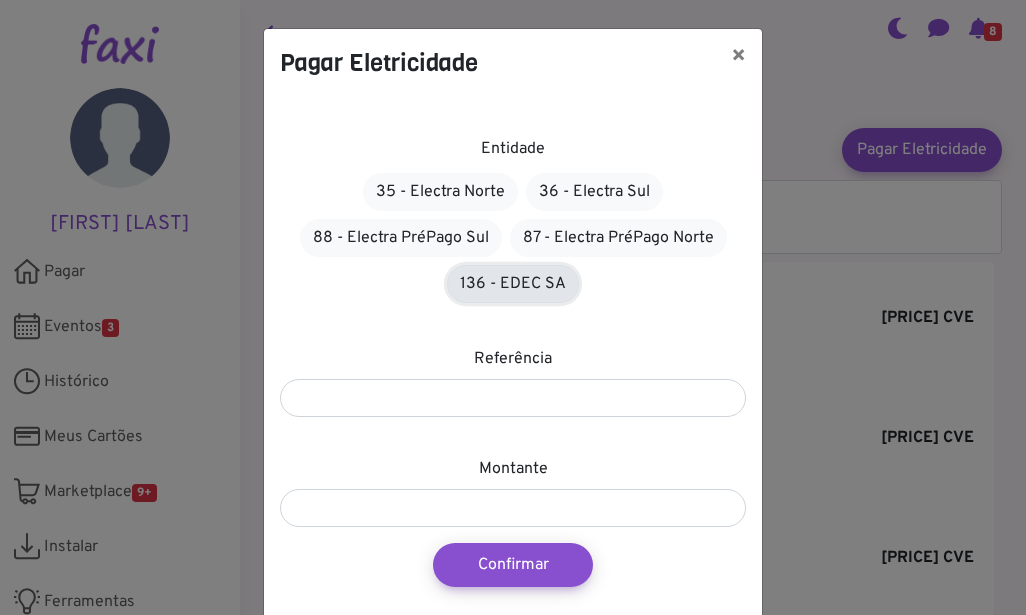 click on "136
-
EDEC SA" at bounding box center [513, 284] 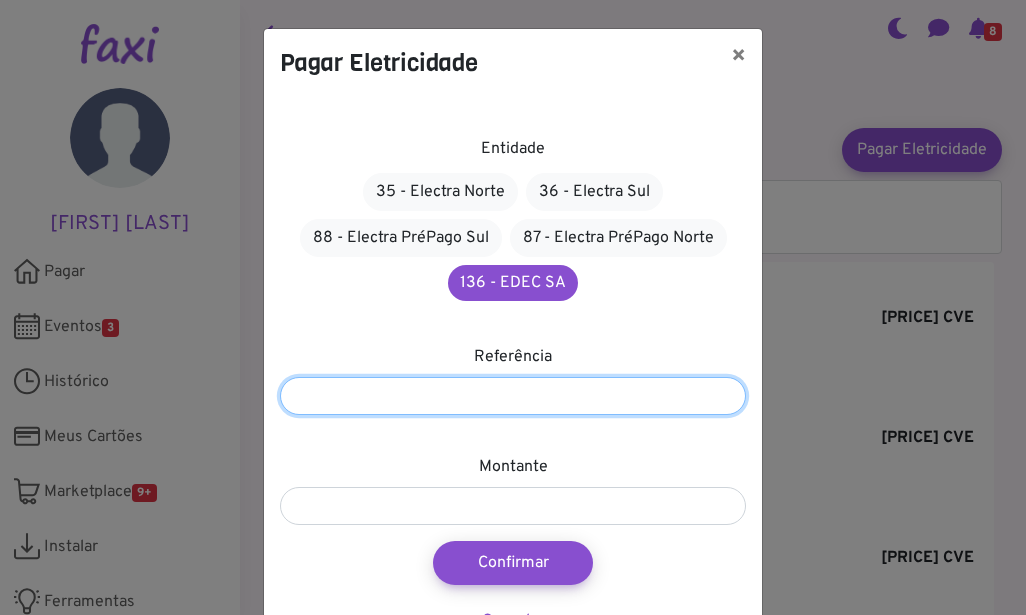 click at bounding box center (513, 396) 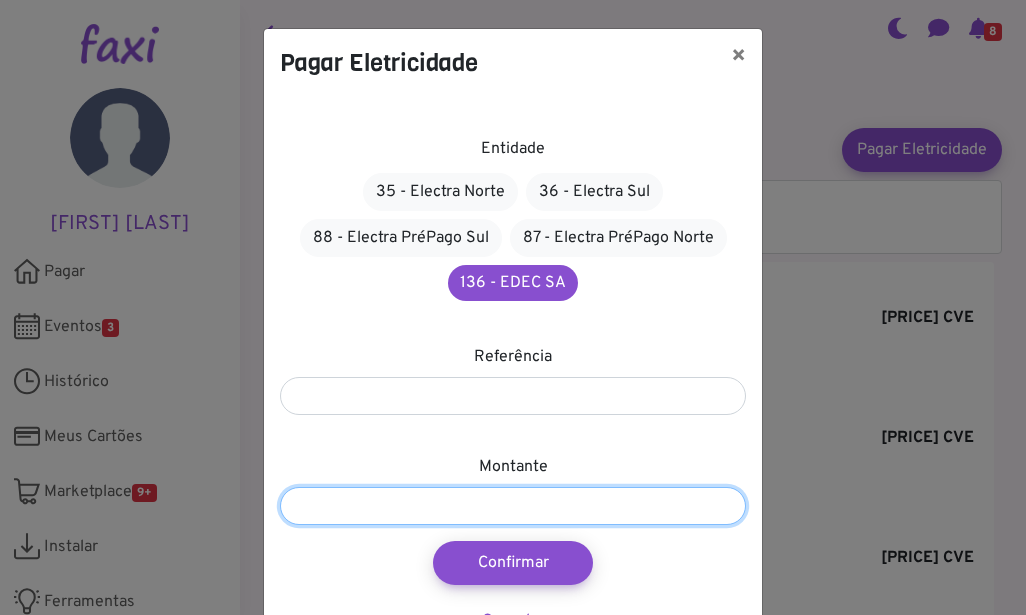 click at bounding box center (513, 506) 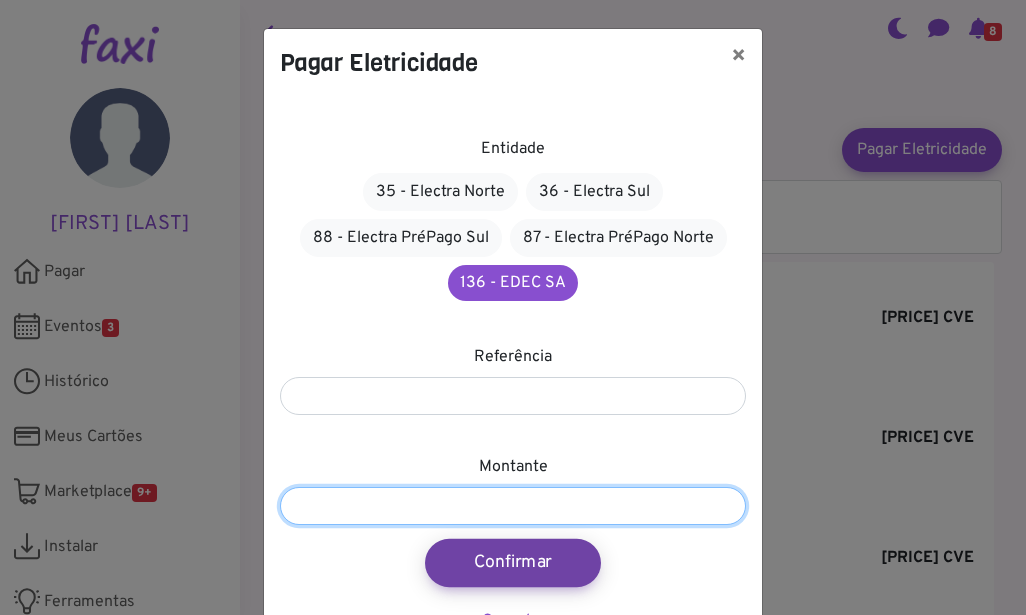 type on "****" 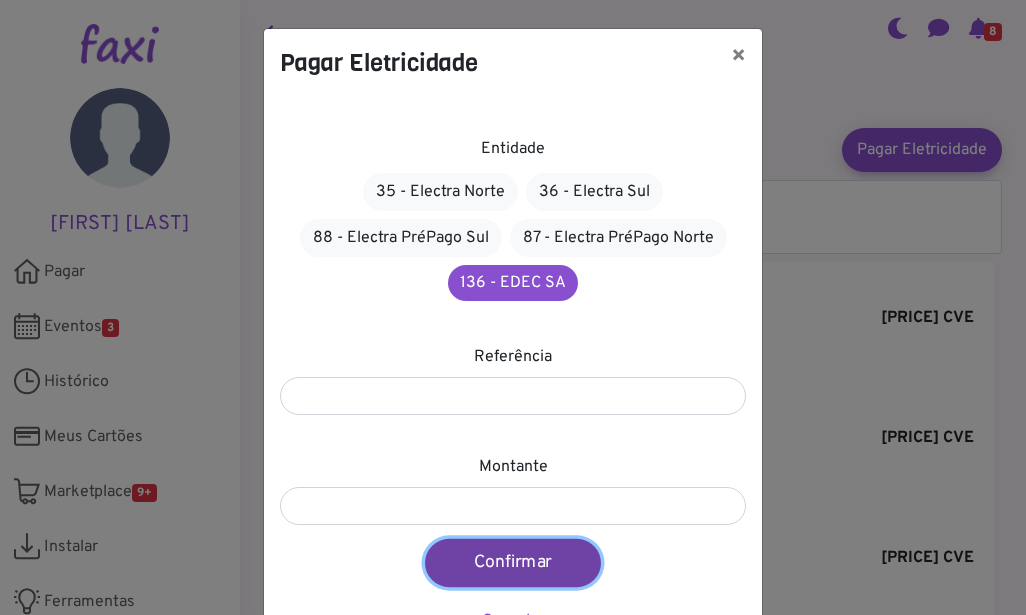 click on "Confirmar" at bounding box center [513, 563] 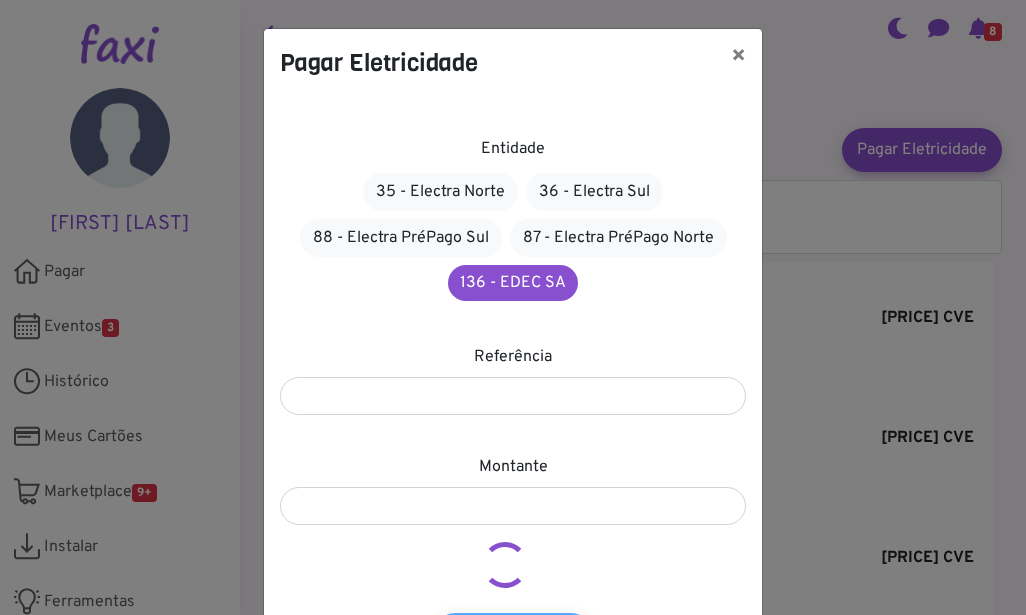 click on "Pagar
Eletricidade
×       Entidade
35
-
Electra Norte
36
-
Electra Sul
88
-
Electra PréPago Sul
87
-
Electra PréPago Norte
136
-
EDEC SA
Referência   *********     Montante             ****
Confirmar" at bounding box center (513, 307) 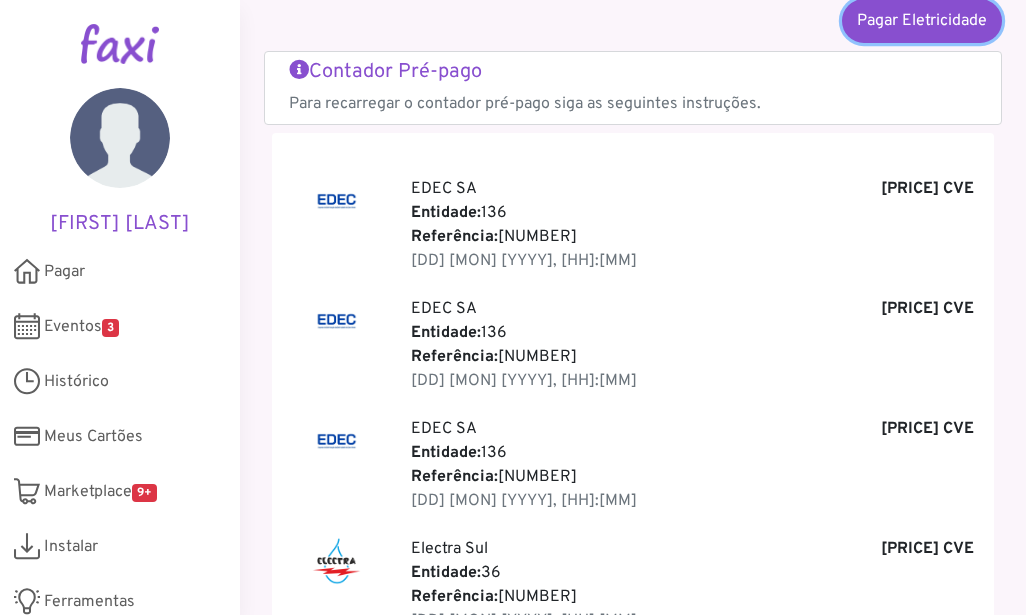 scroll, scrollTop: 0, scrollLeft: 0, axis: both 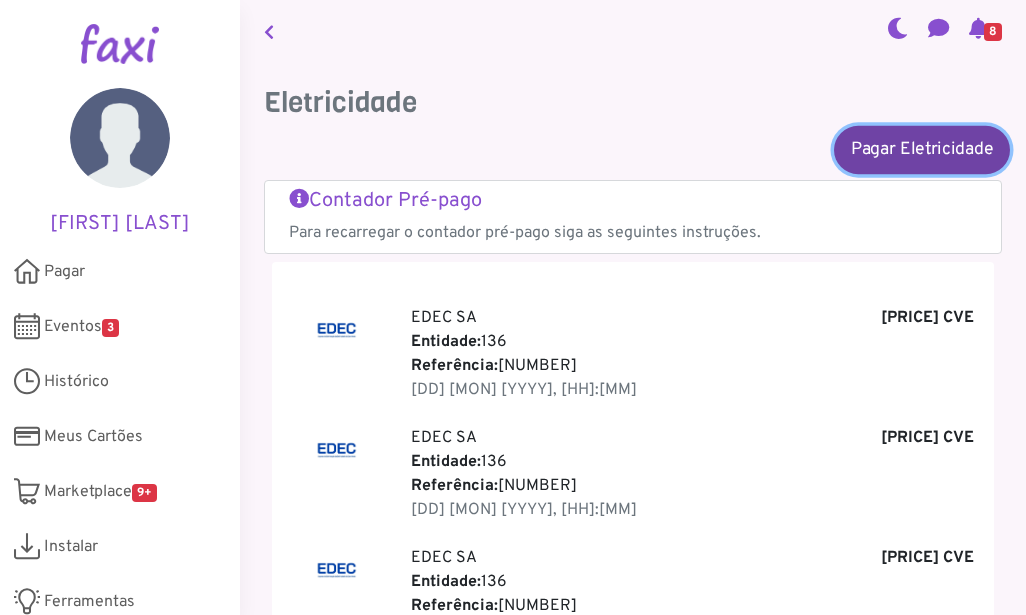 click on "Pagar
Eletricidade" at bounding box center [922, 149] 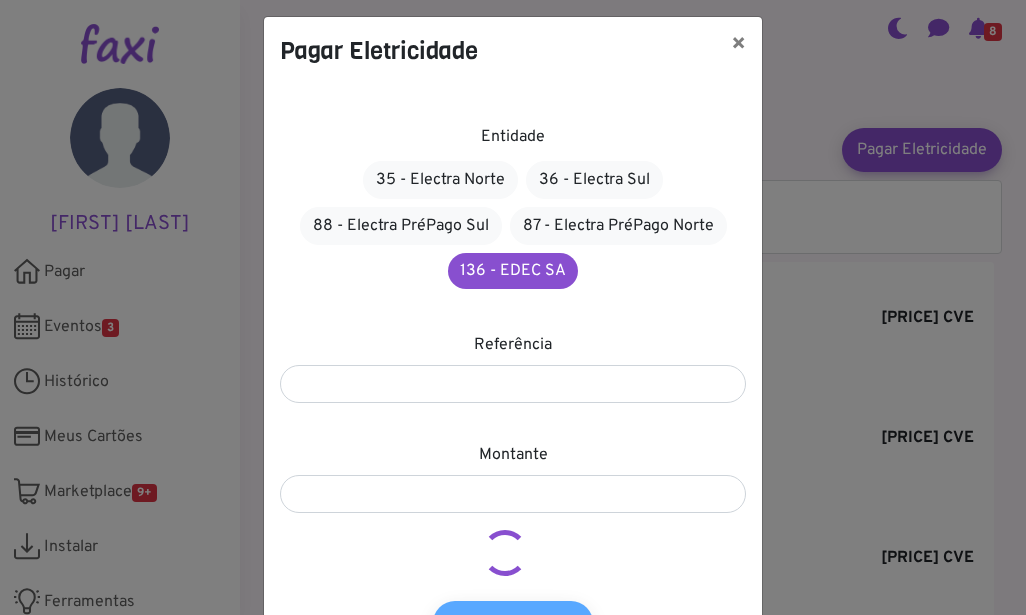 scroll, scrollTop: 0, scrollLeft: 0, axis: both 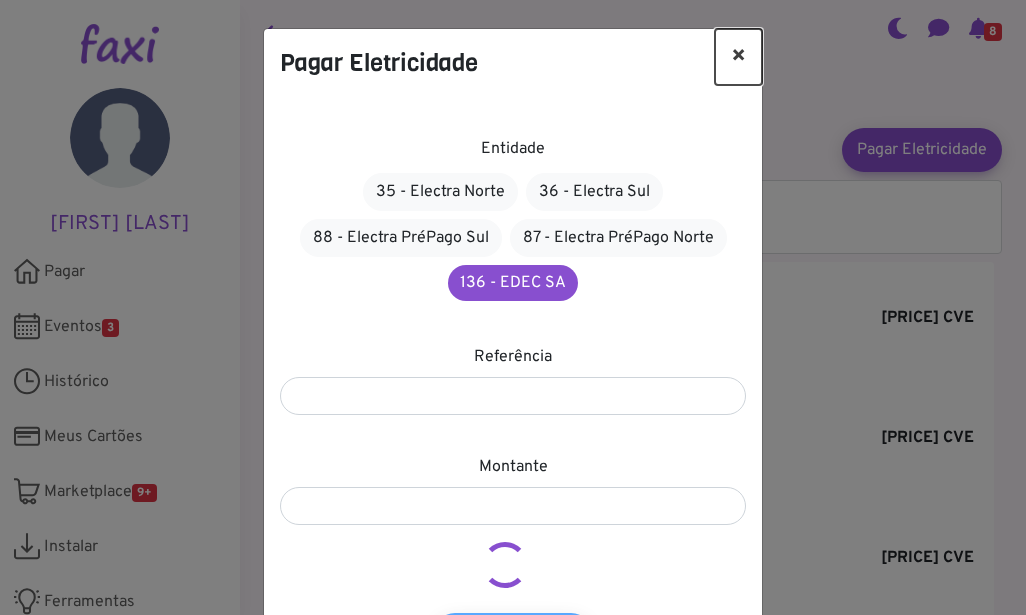 click on "×" at bounding box center [738, 57] 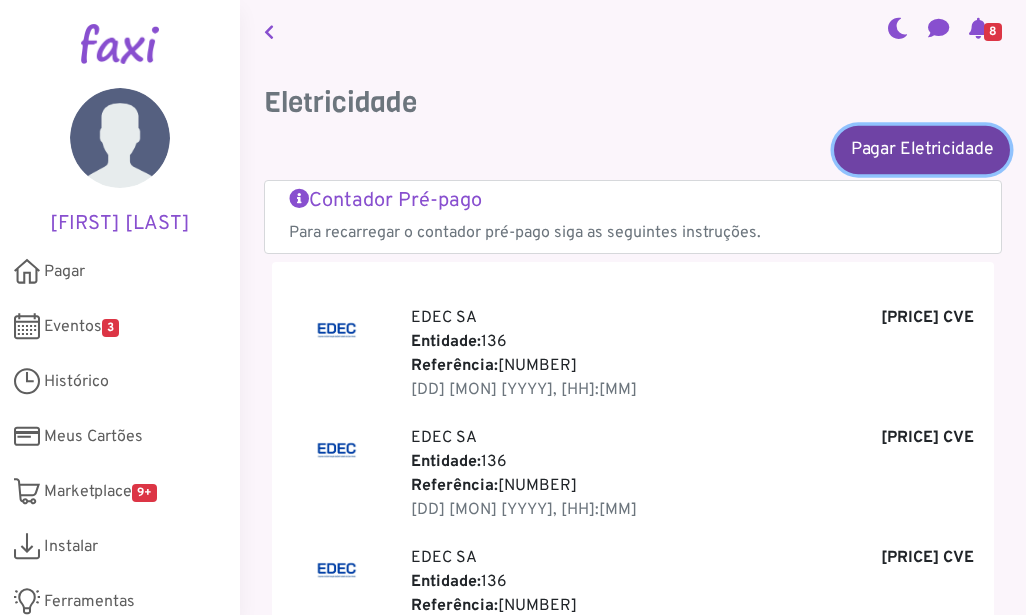click on "Pagar
Eletricidade" at bounding box center [922, 149] 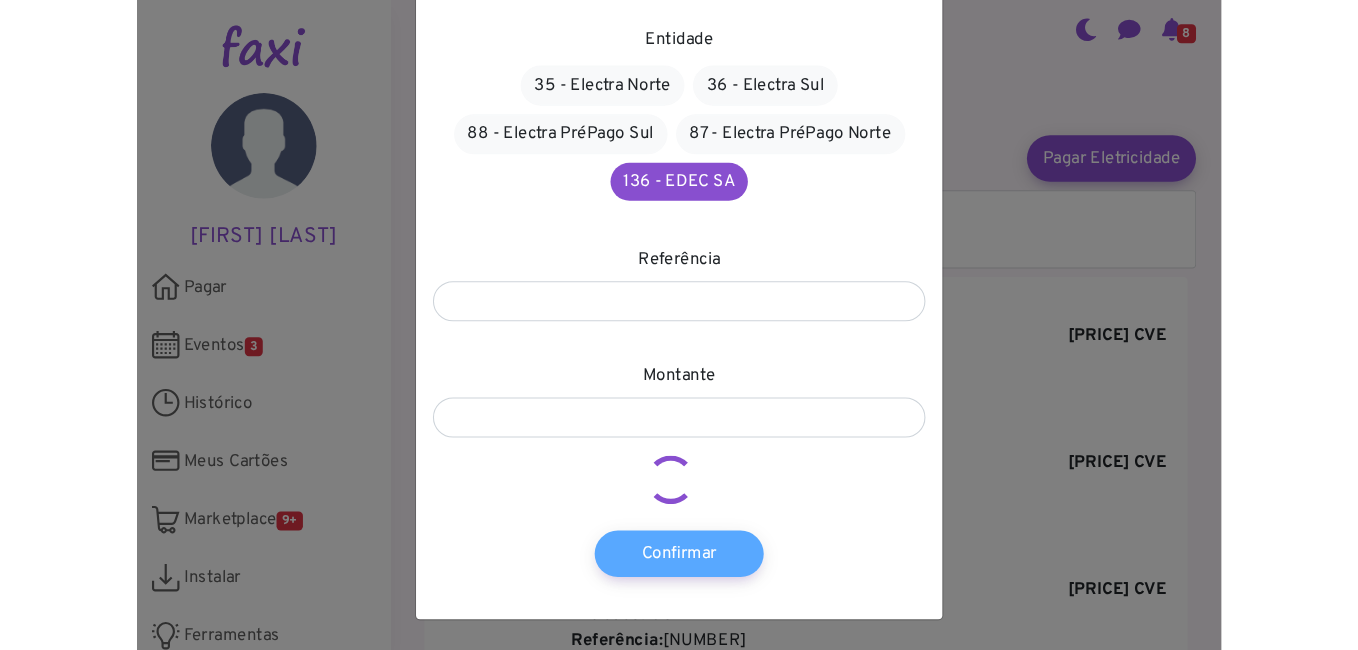 scroll, scrollTop: 0, scrollLeft: 0, axis: both 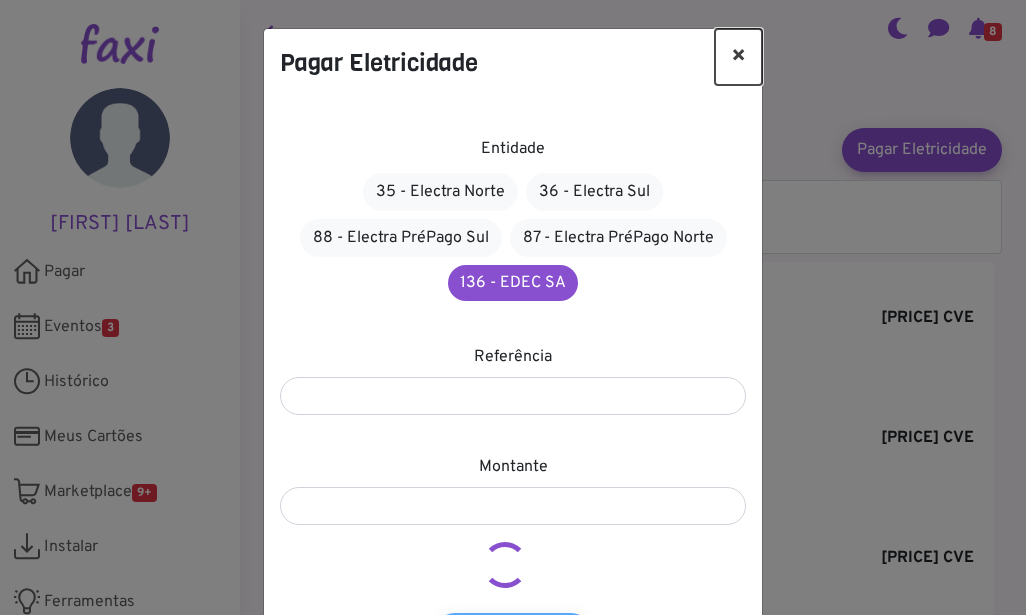 click on "×" at bounding box center (738, 57) 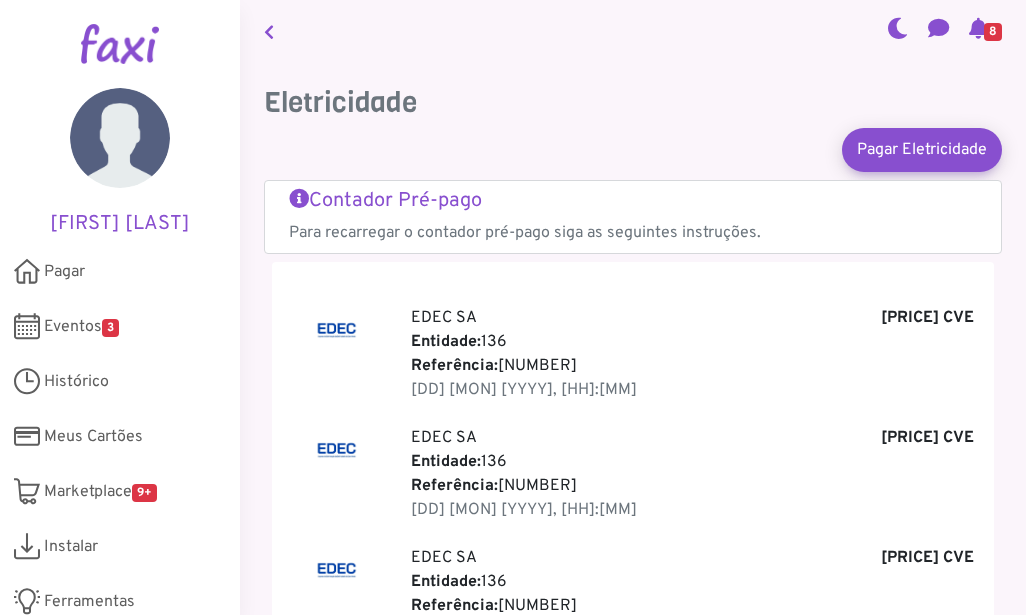click at bounding box center [513, 307] 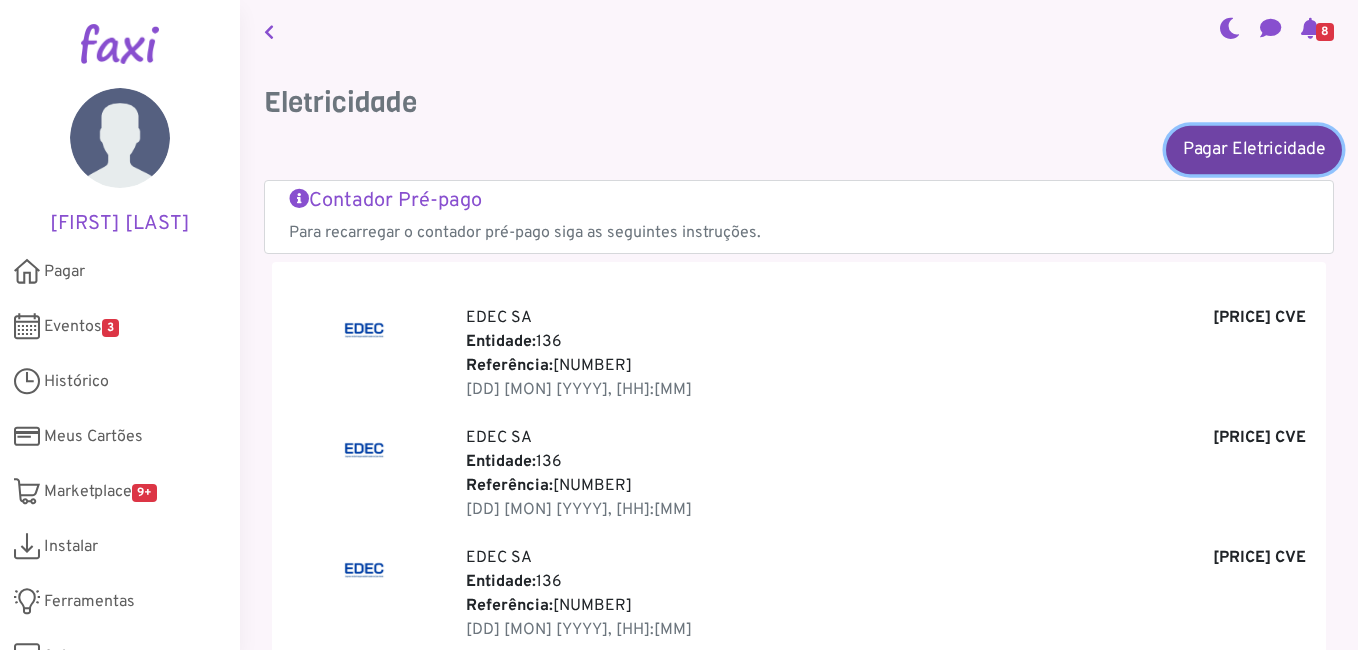 click on "Pagar
Eletricidade" at bounding box center (1254, 149) 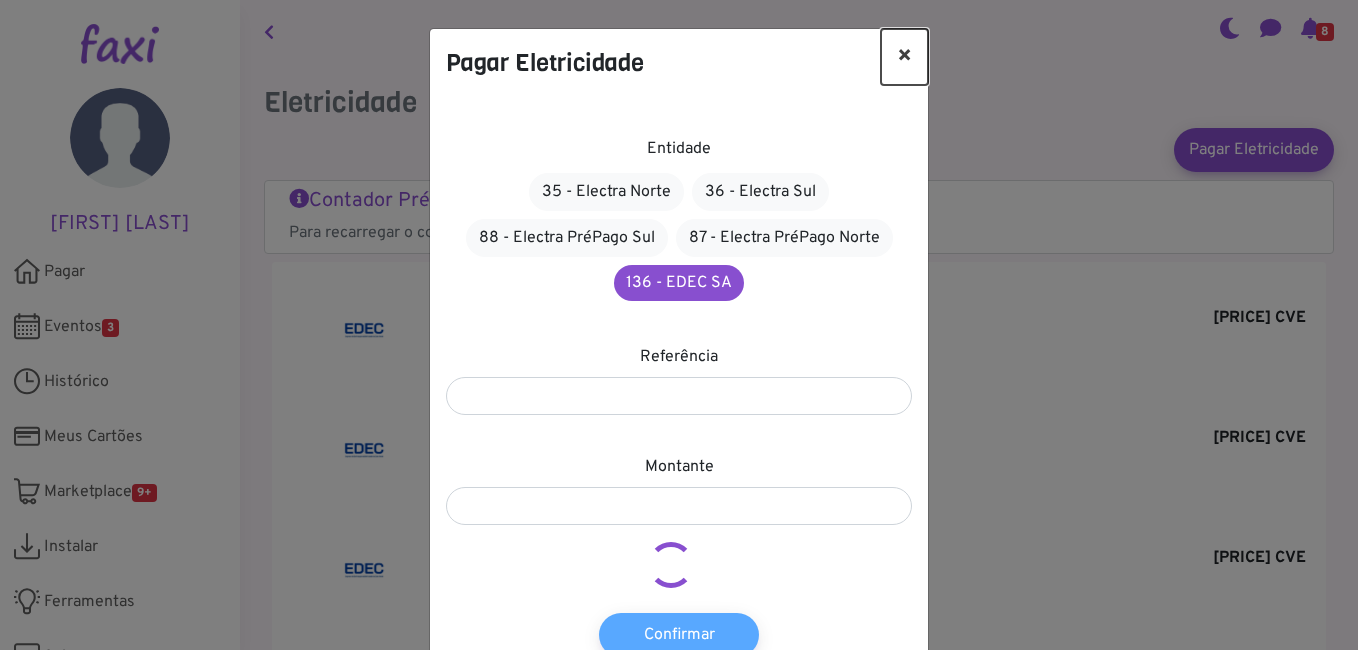 click on "×" at bounding box center [904, 57] 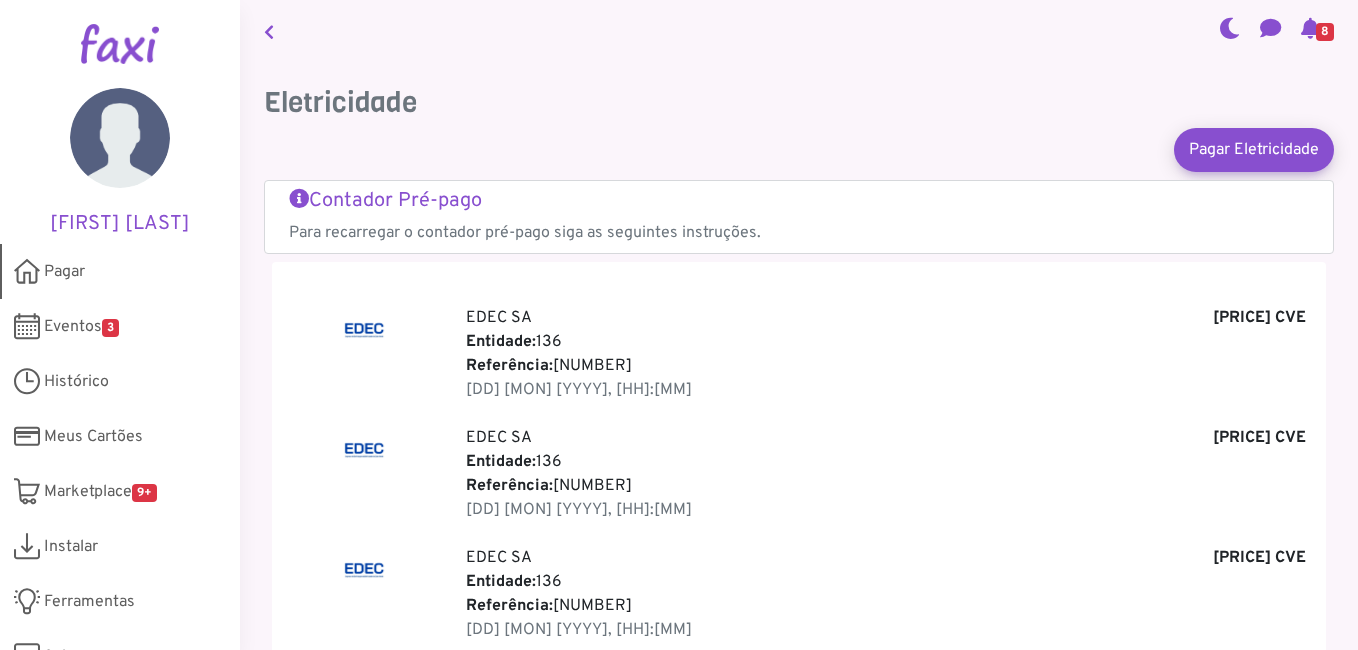 click on "Pagar" at bounding box center [120, 271] 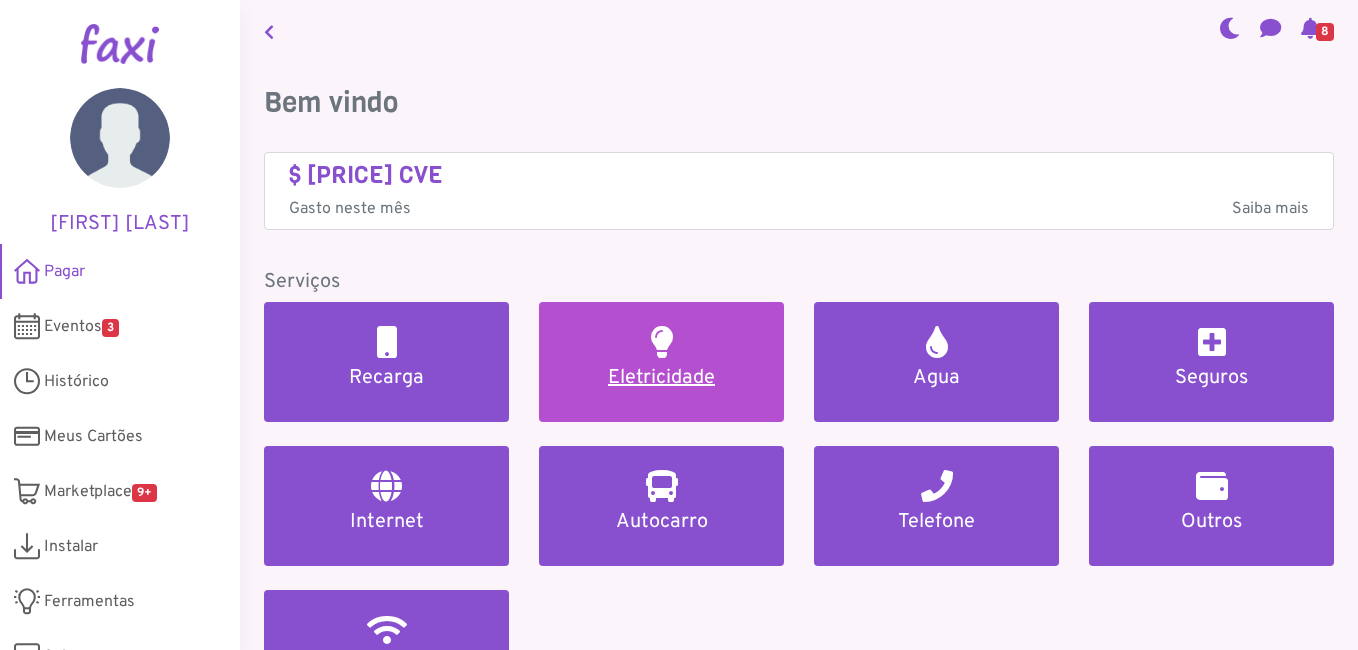click on "Eletricidade" at bounding box center (661, 378) 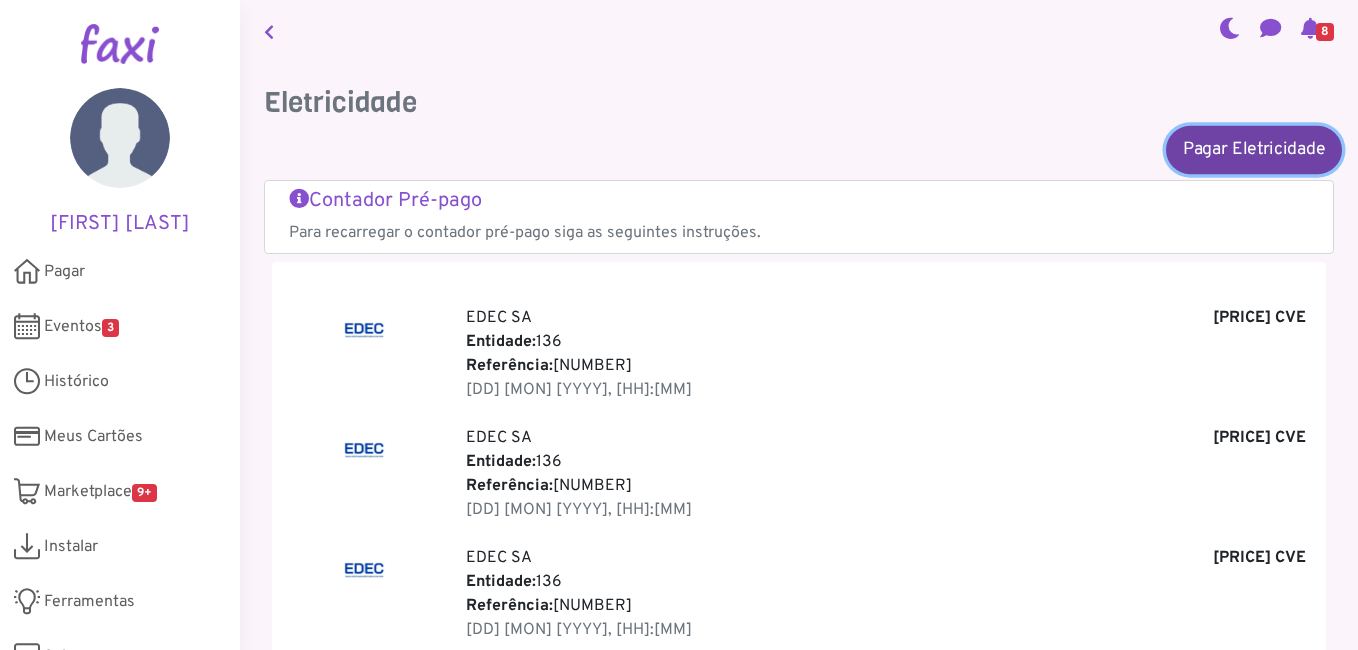 click on "Pagar
Eletricidade" at bounding box center (1254, 149) 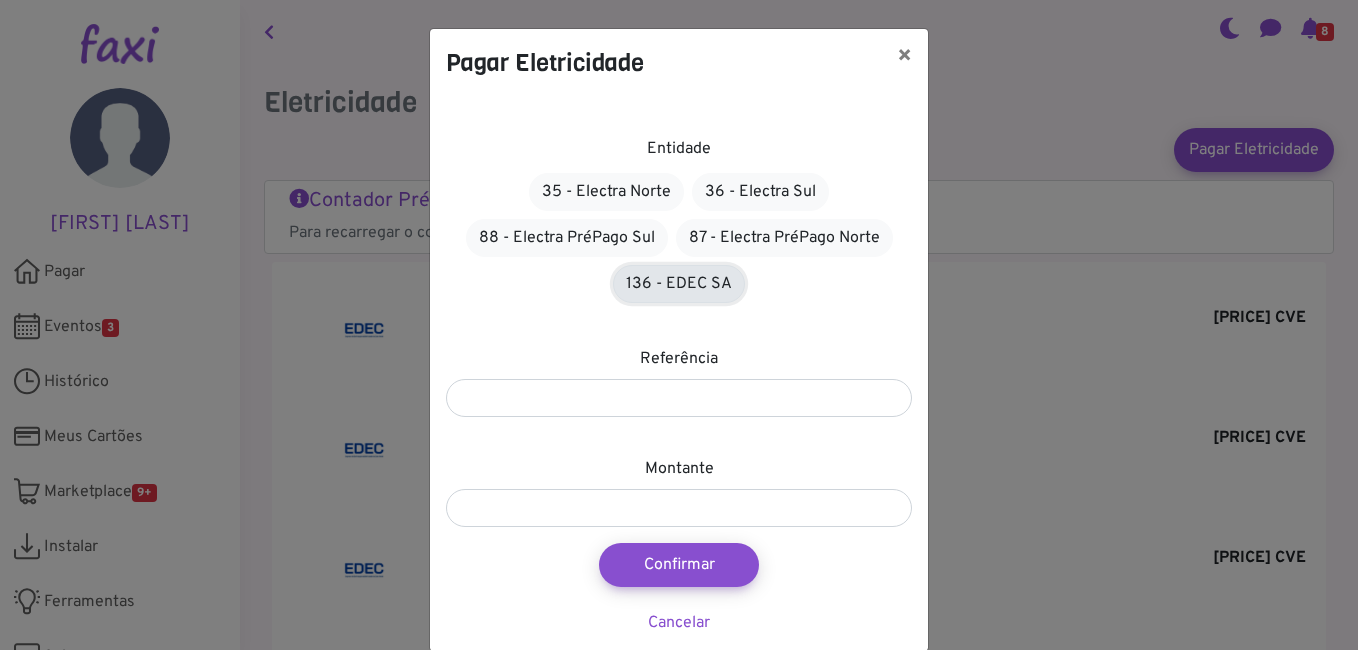click on "136
-
EDEC SA" at bounding box center (679, 284) 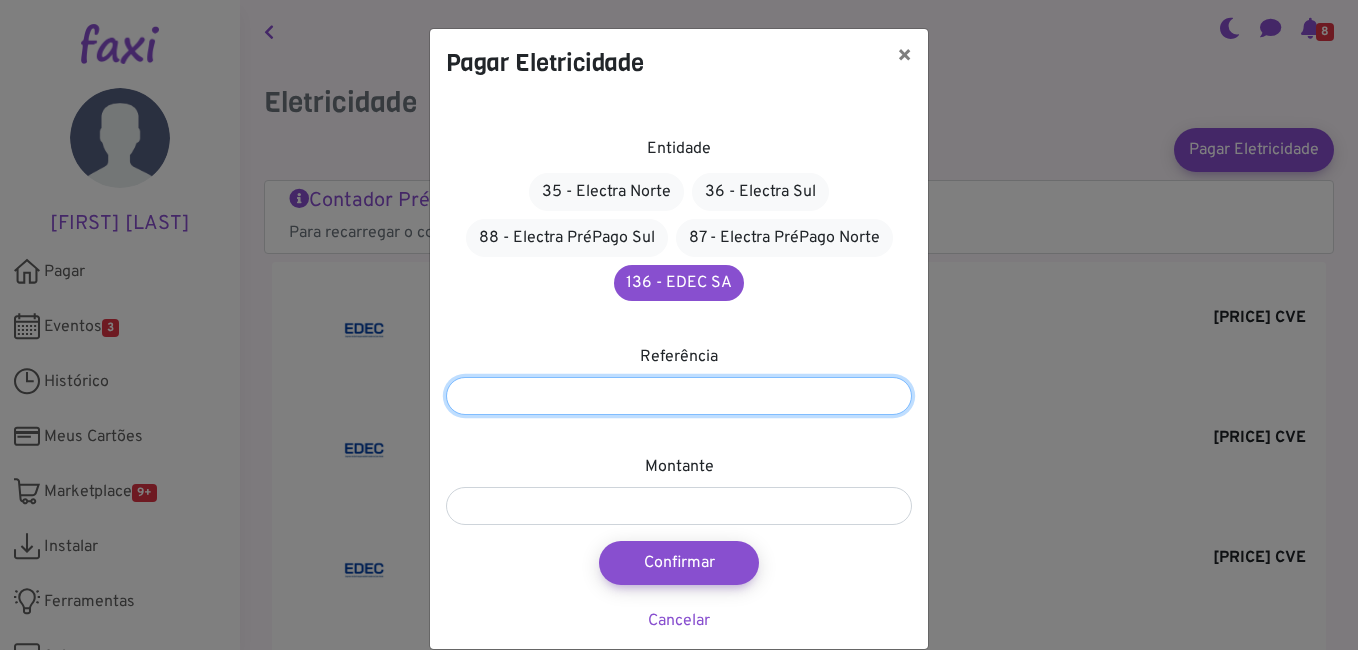 click at bounding box center (679, 396) 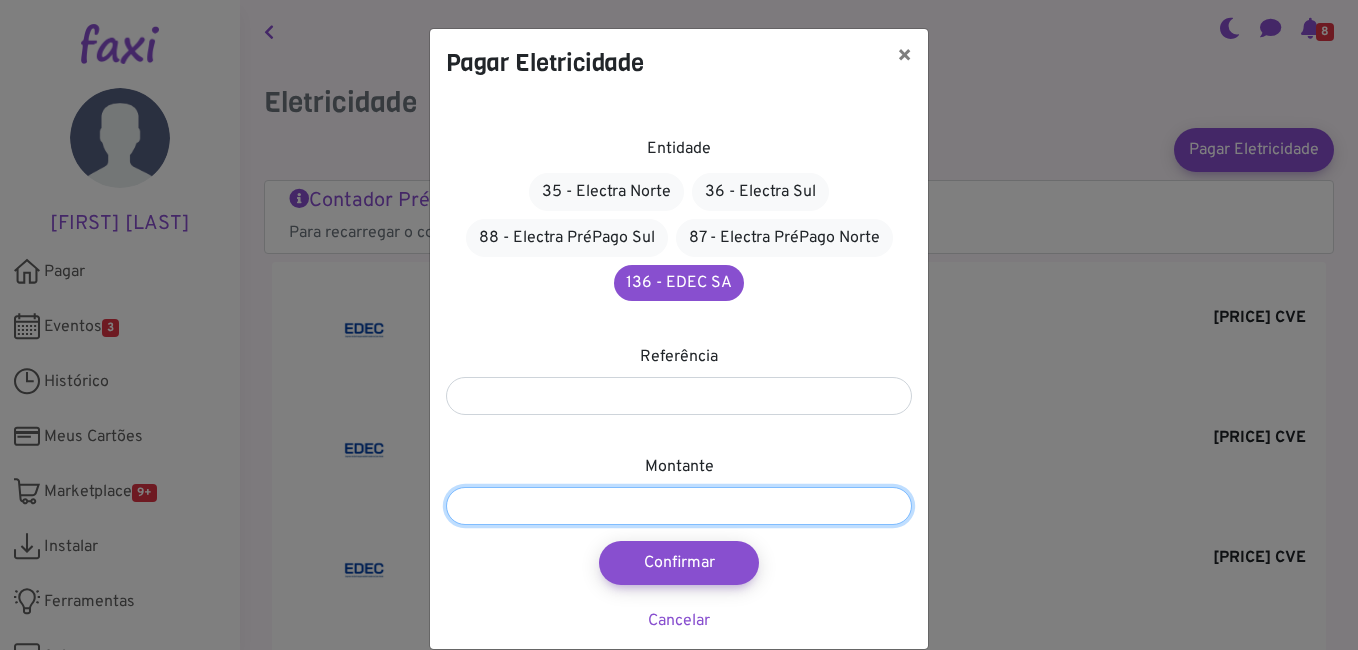 click at bounding box center [679, 506] 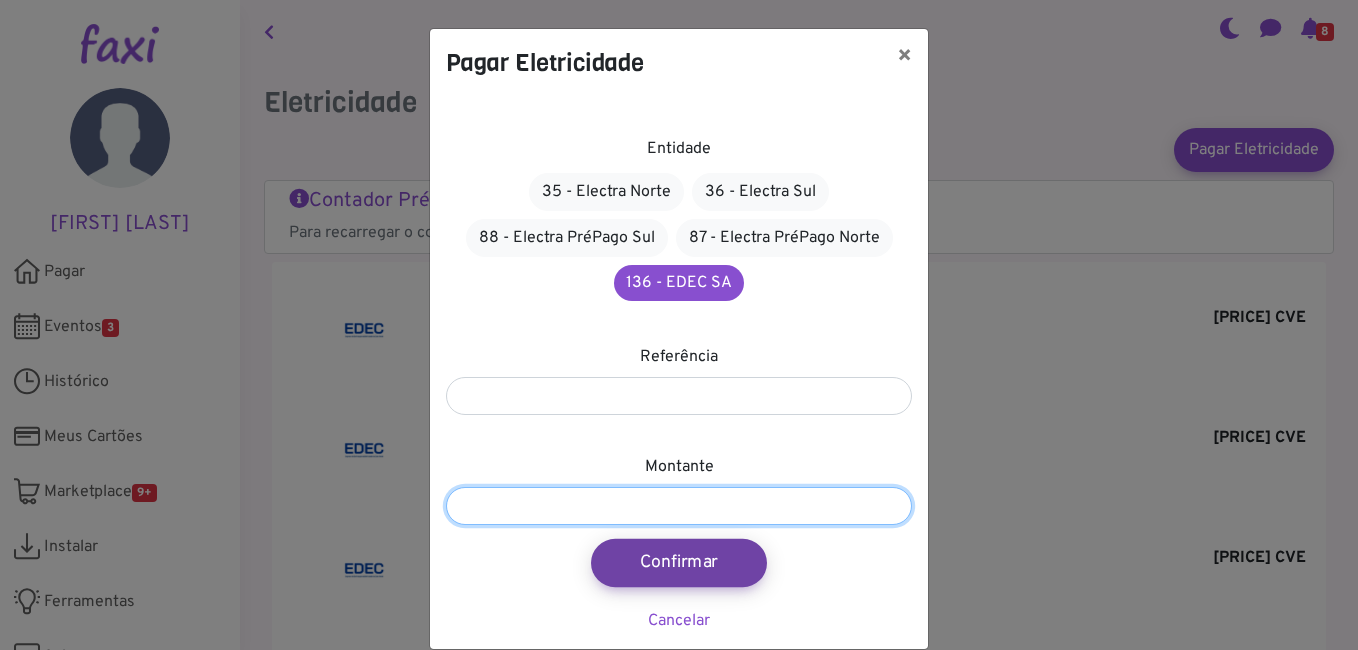 type on "****" 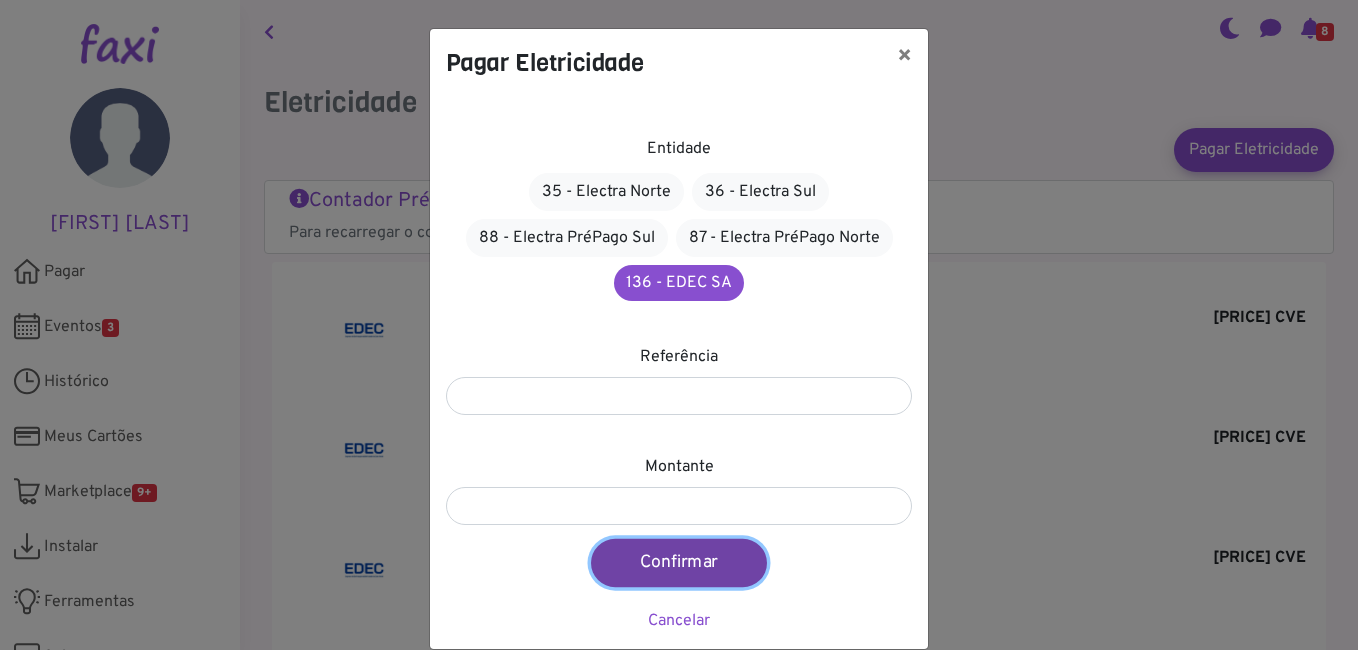 click on "Confirmar" at bounding box center (679, 563) 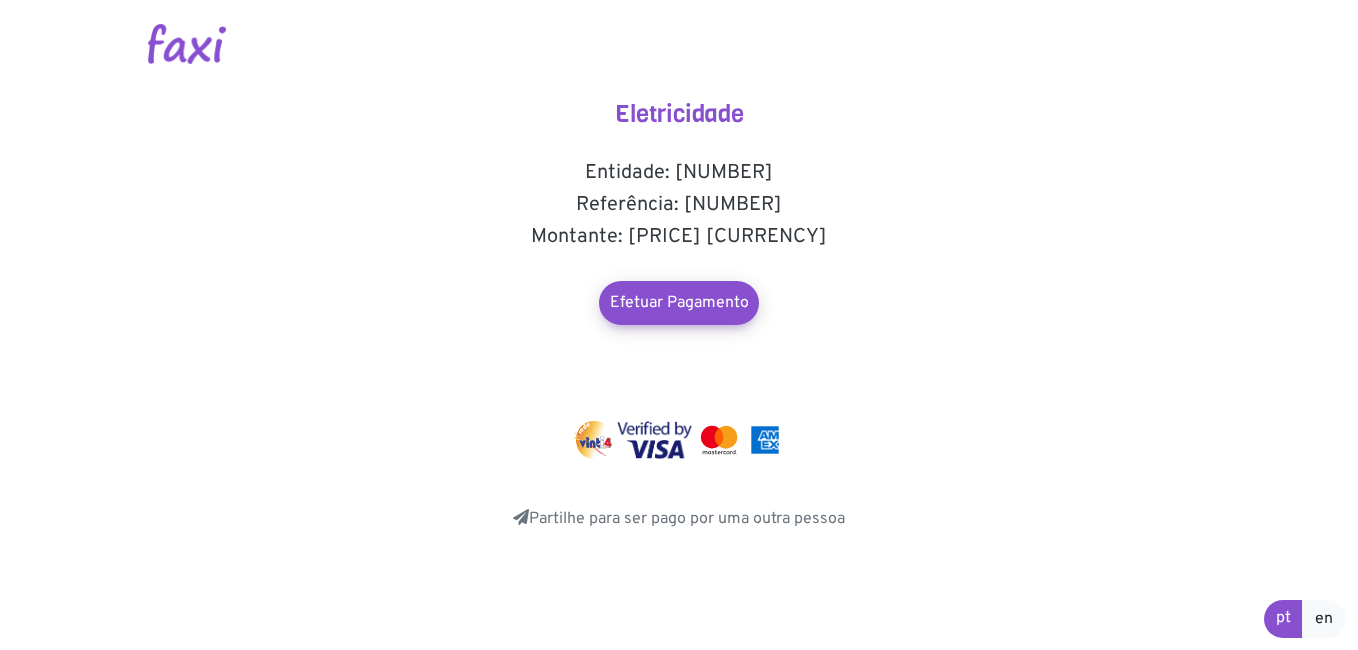scroll, scrollTop: 0, scrollLeft: 0, axis: both 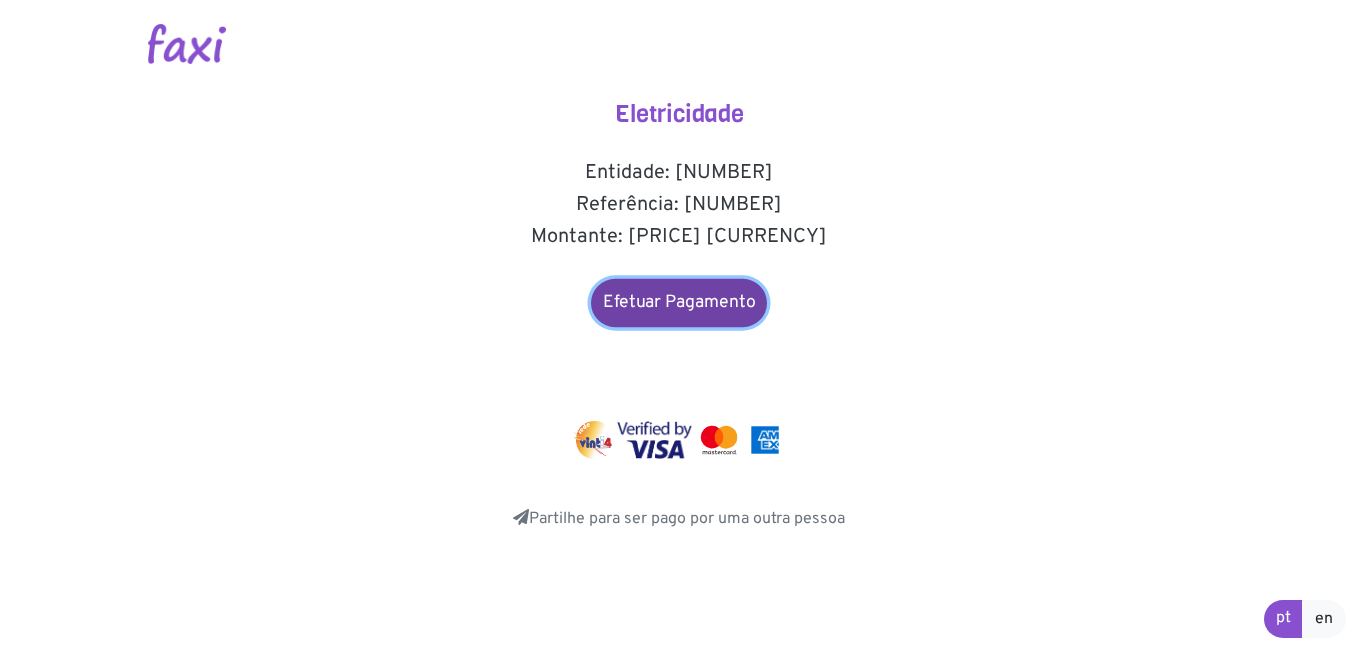 click on "Efetuar Pagamento" at bounding box center [679, 303] 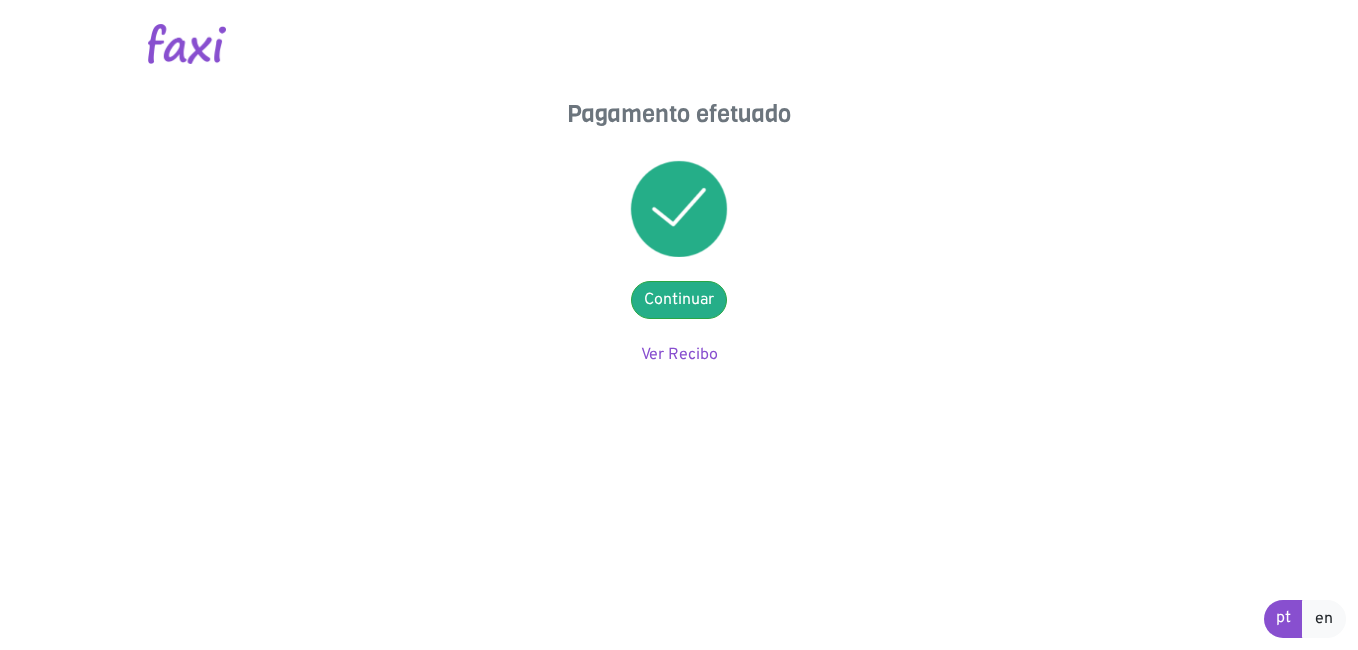 scroll, scrollTop: 0, scrollLeft: 0, axis: both 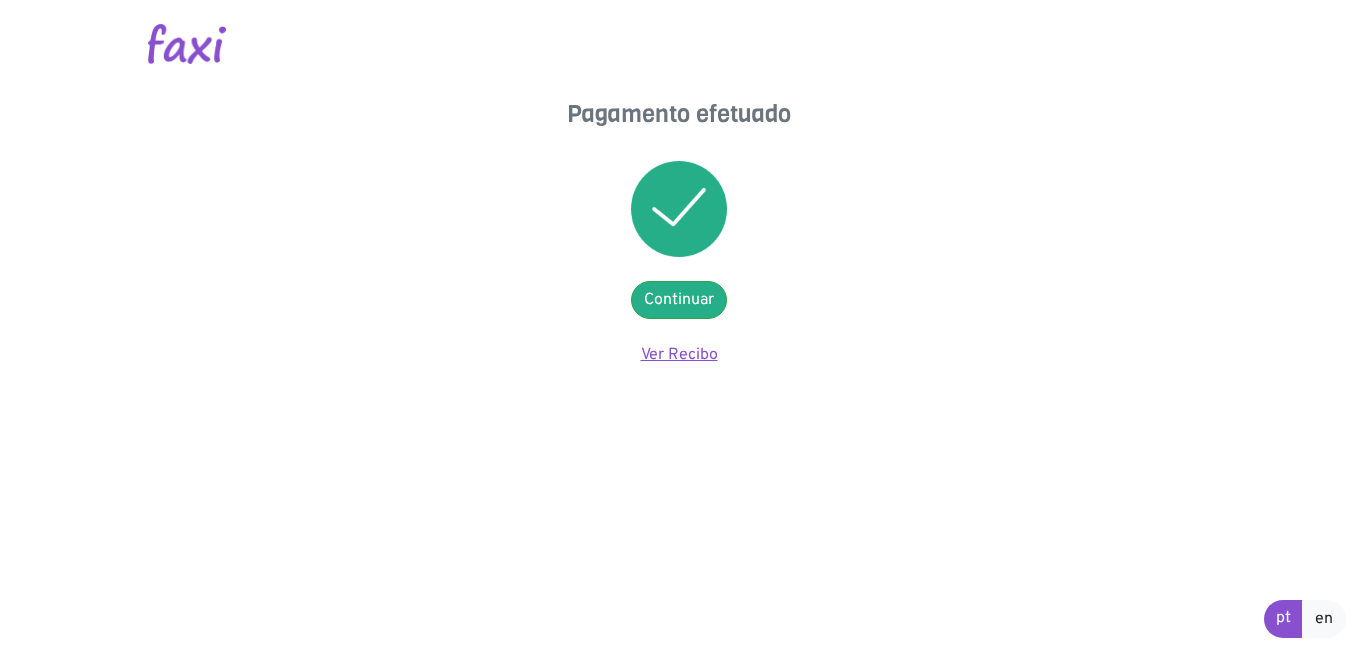 click on "Ver Recibo" at bounding box center [679, 355] 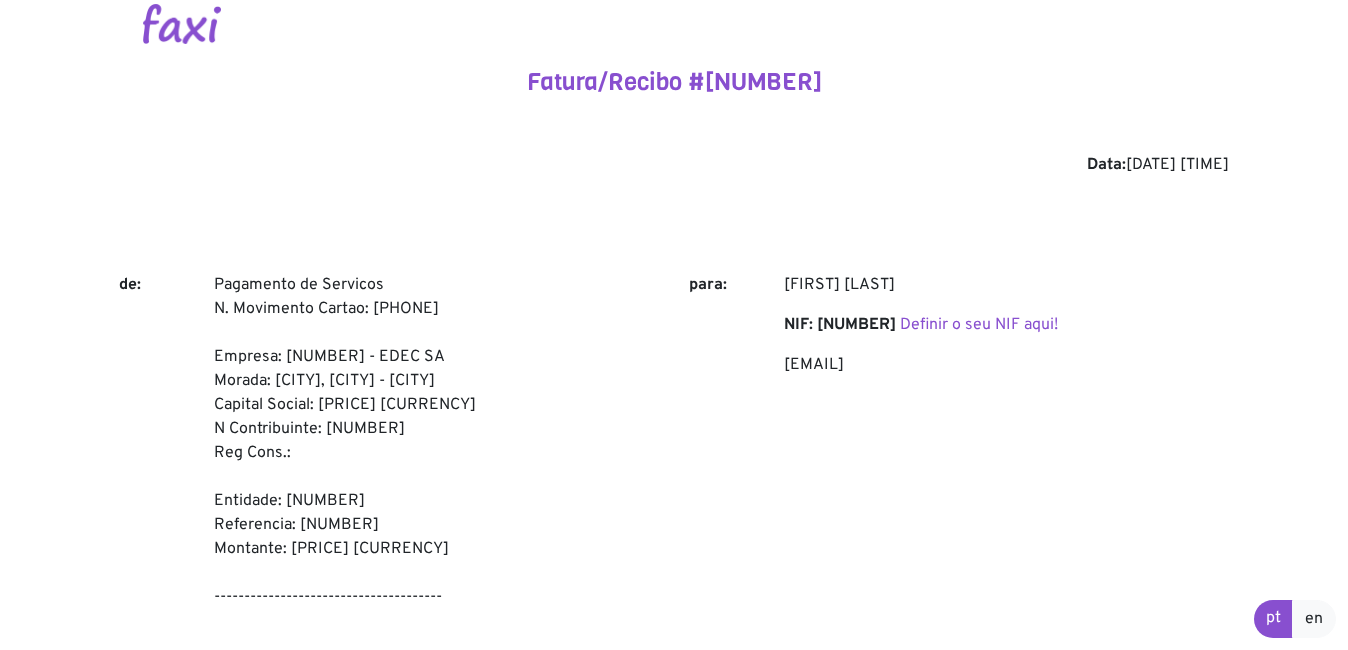scroll, scrollTop: 0, scrollLeft: 0, axis: both 